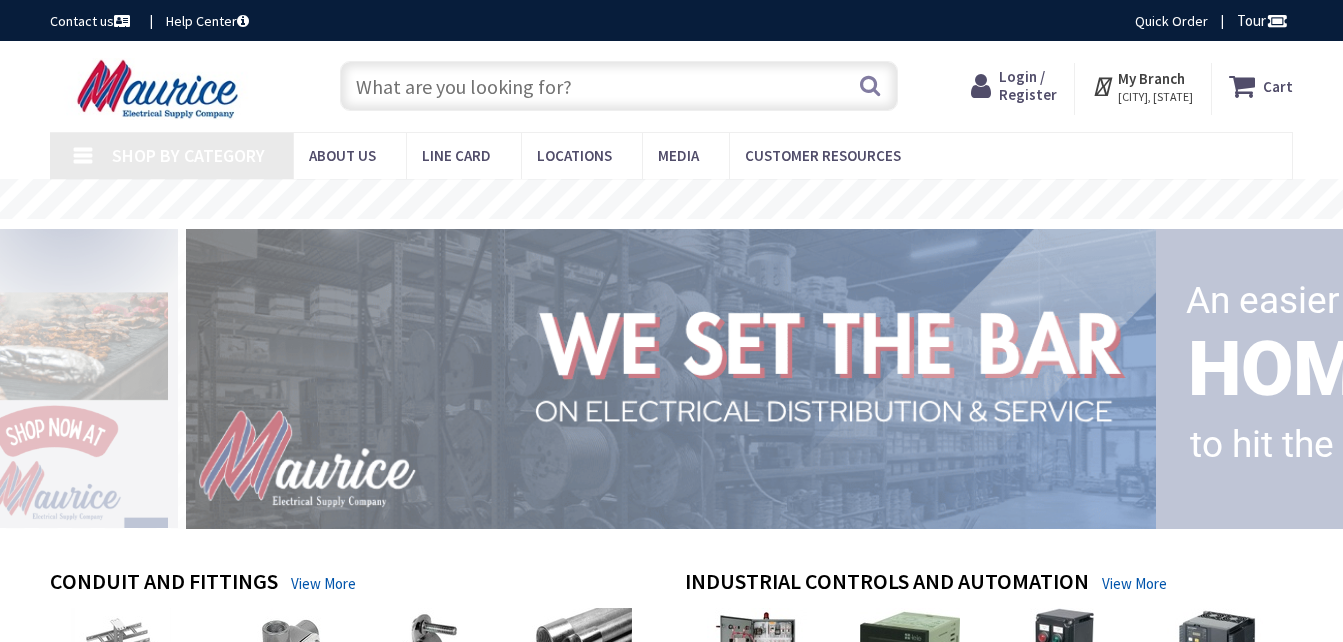 scroll, scrollTop: 0, scrollLeft: 0, axis: both 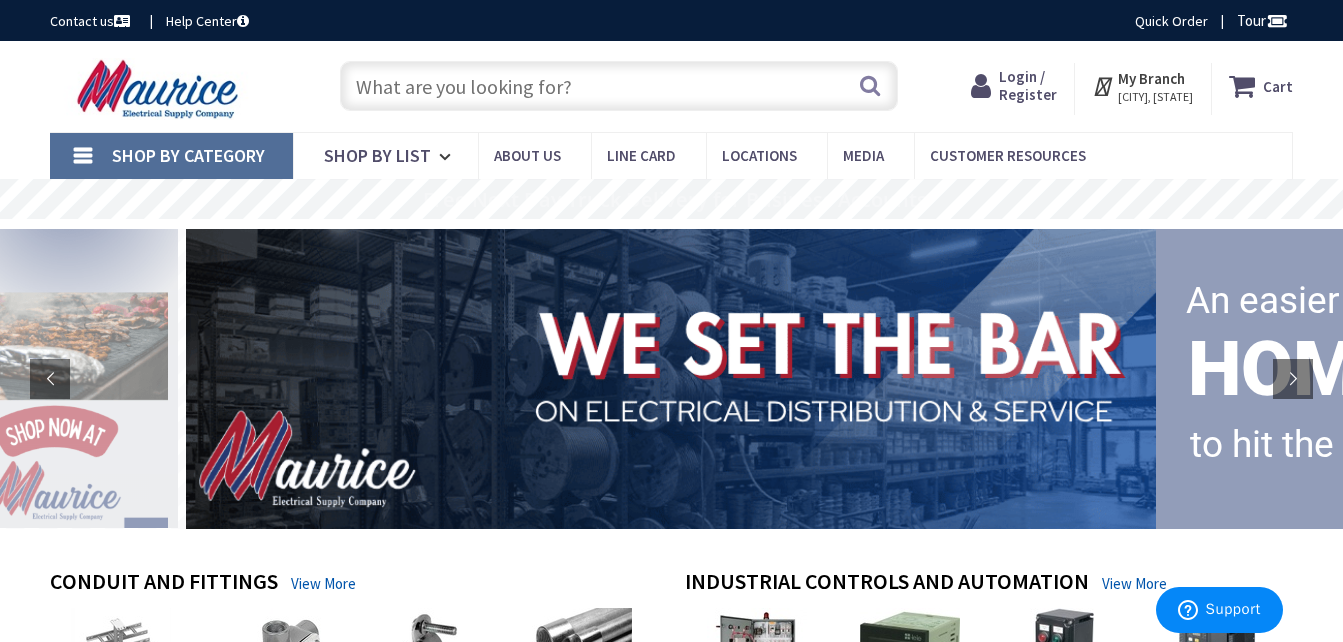 click on "Login / Register" at bounding box center [1028, 85] 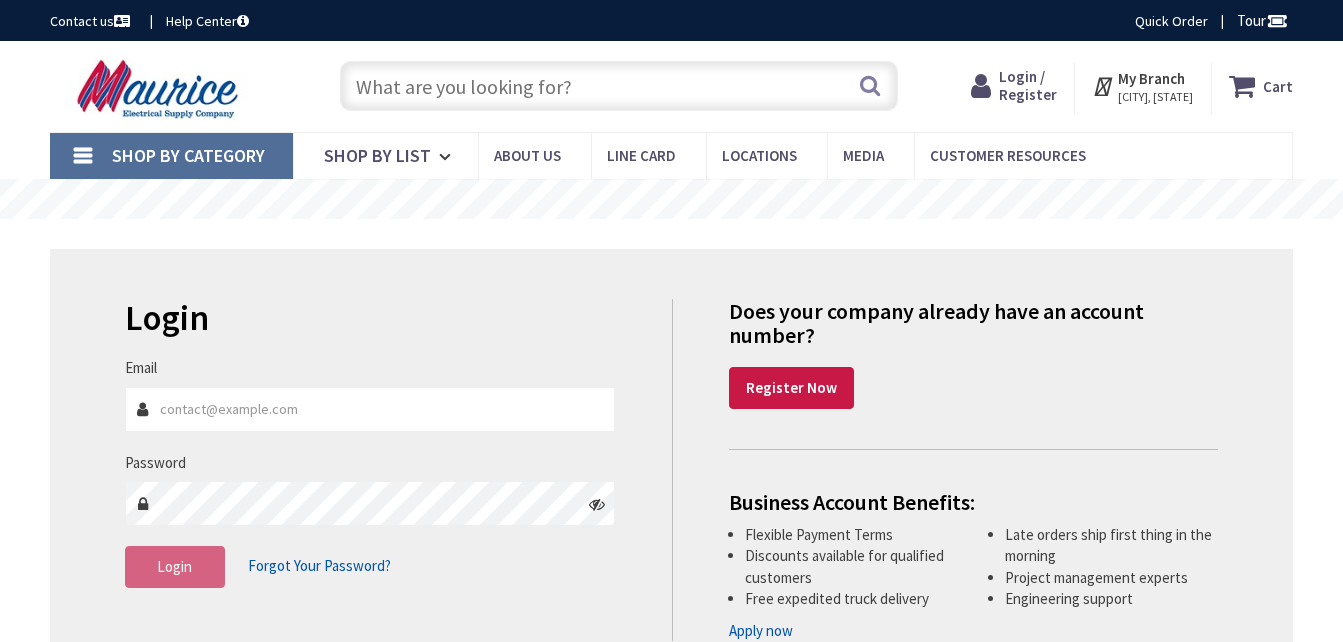 scroll, scrollTop: 0, scrollLeft: 0, axis: both 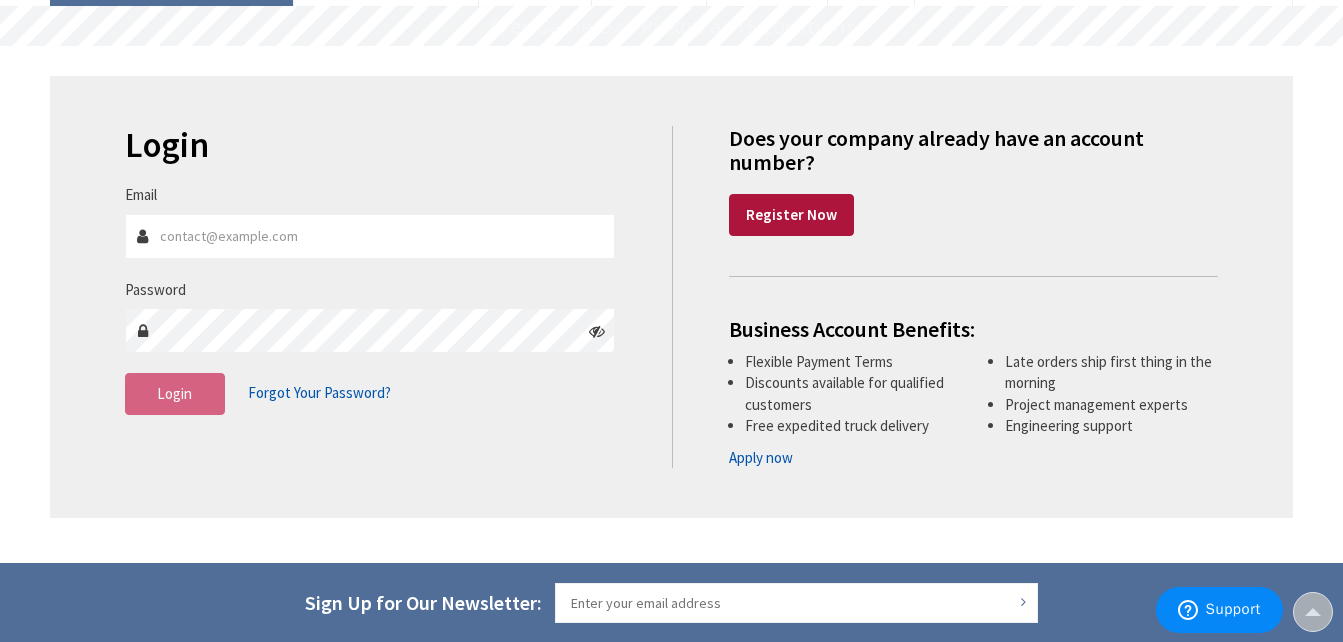 click on "Register Now" at bounding box center (791, 214) 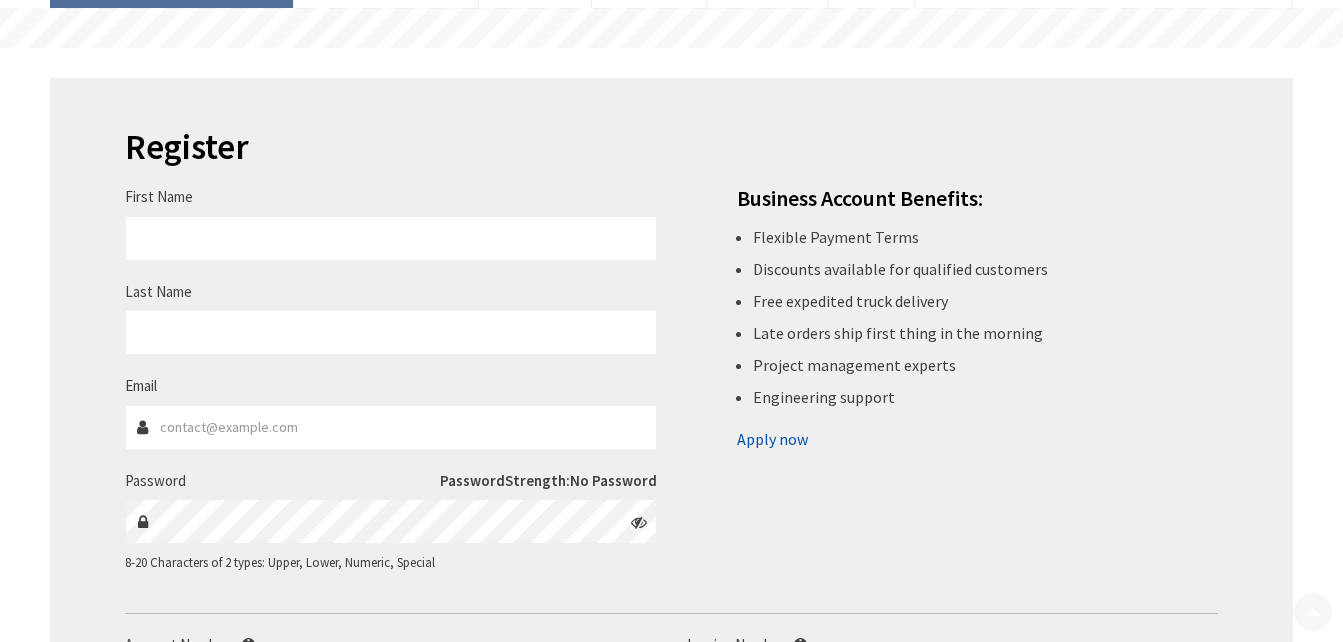 scroll, scrollTop: 0, scrollLeft: 0, axis: both 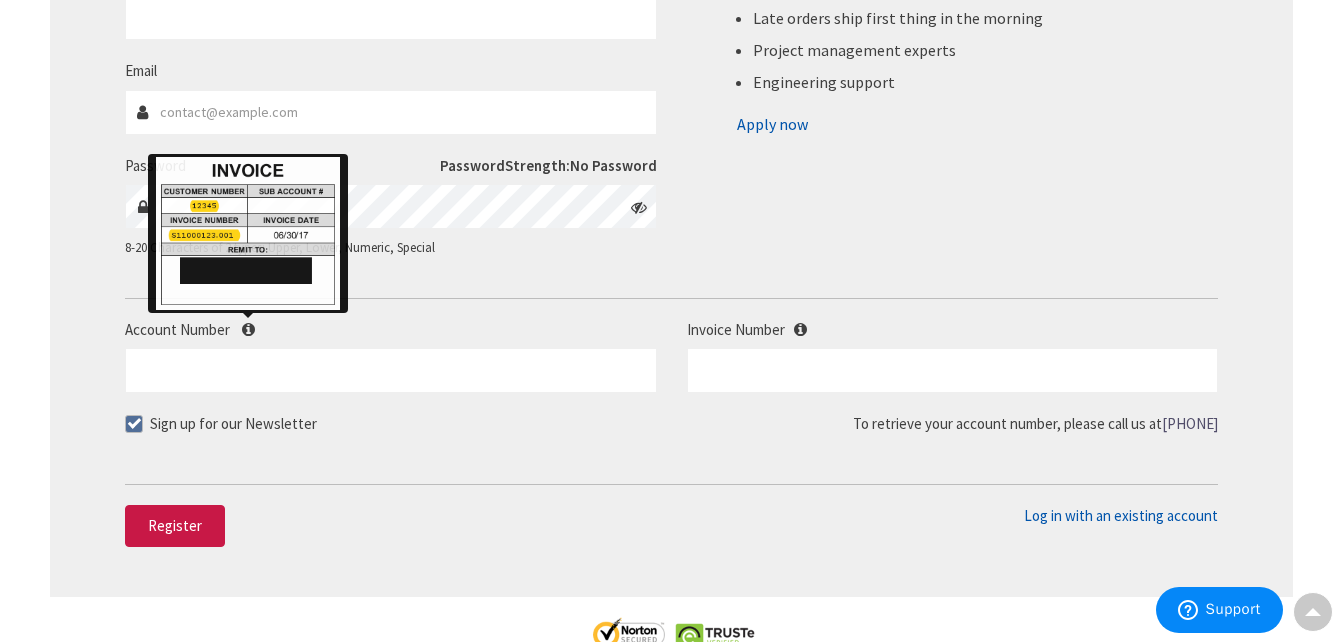 click at bounding box center [248, 329] 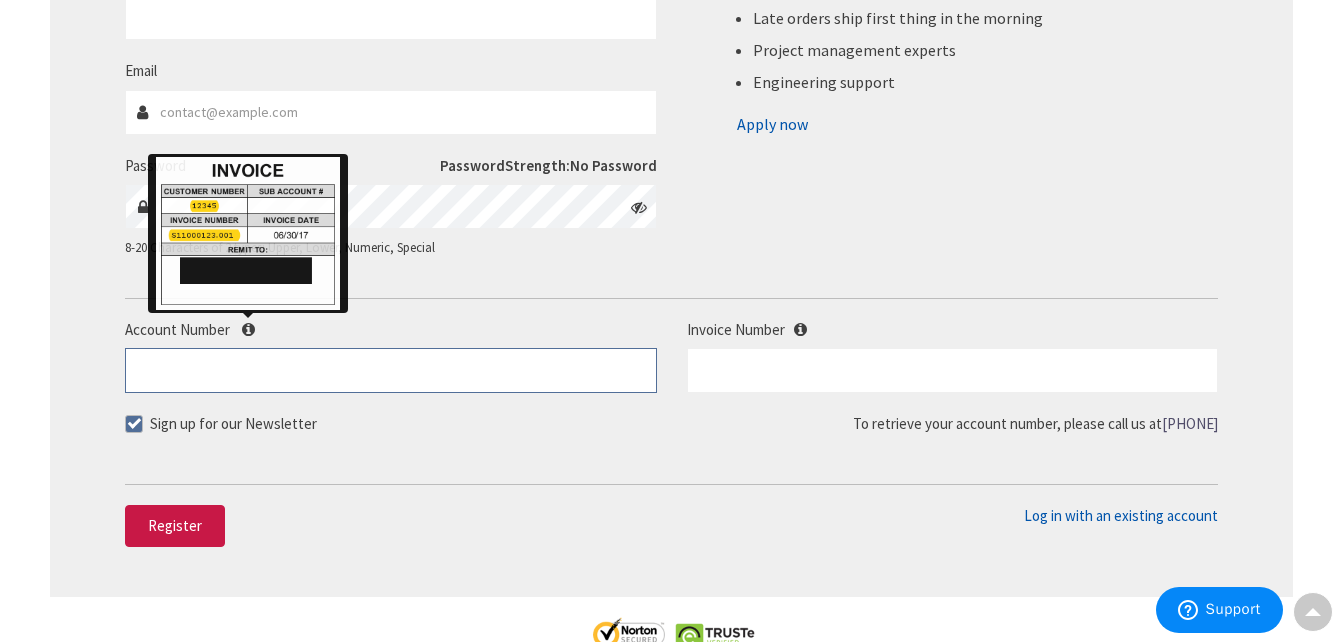 click on "Account Number" at bounding box center (391, 370) 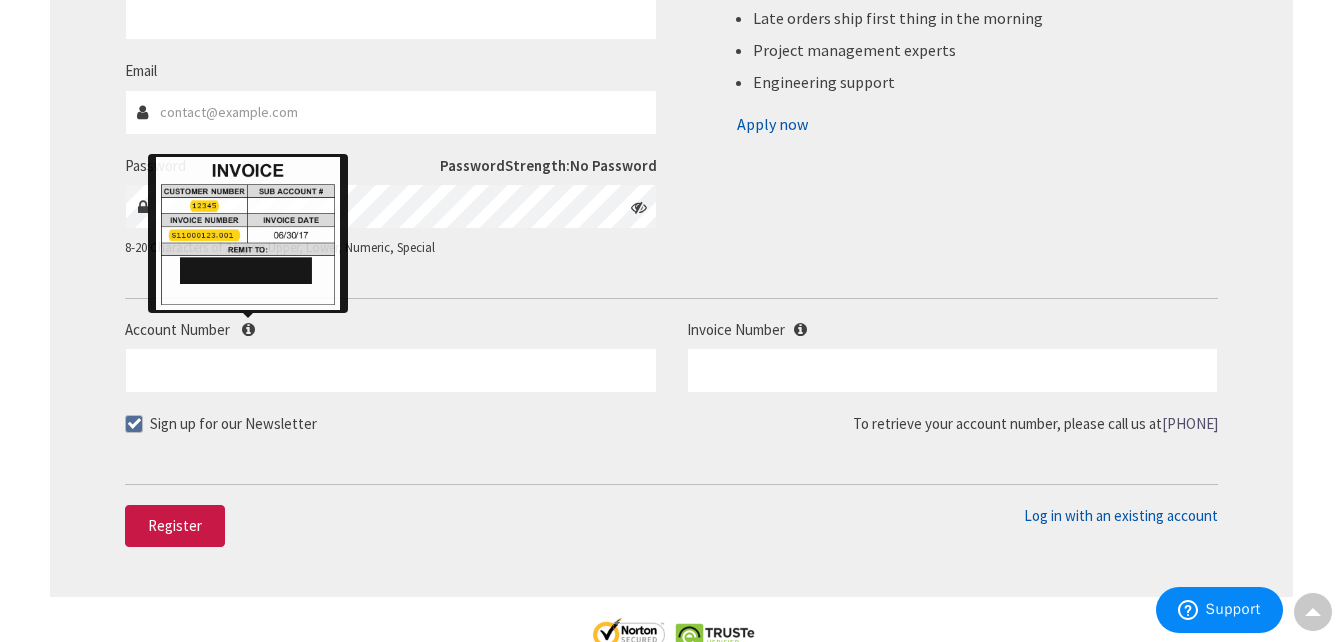 click at bounding box center [248, 329] 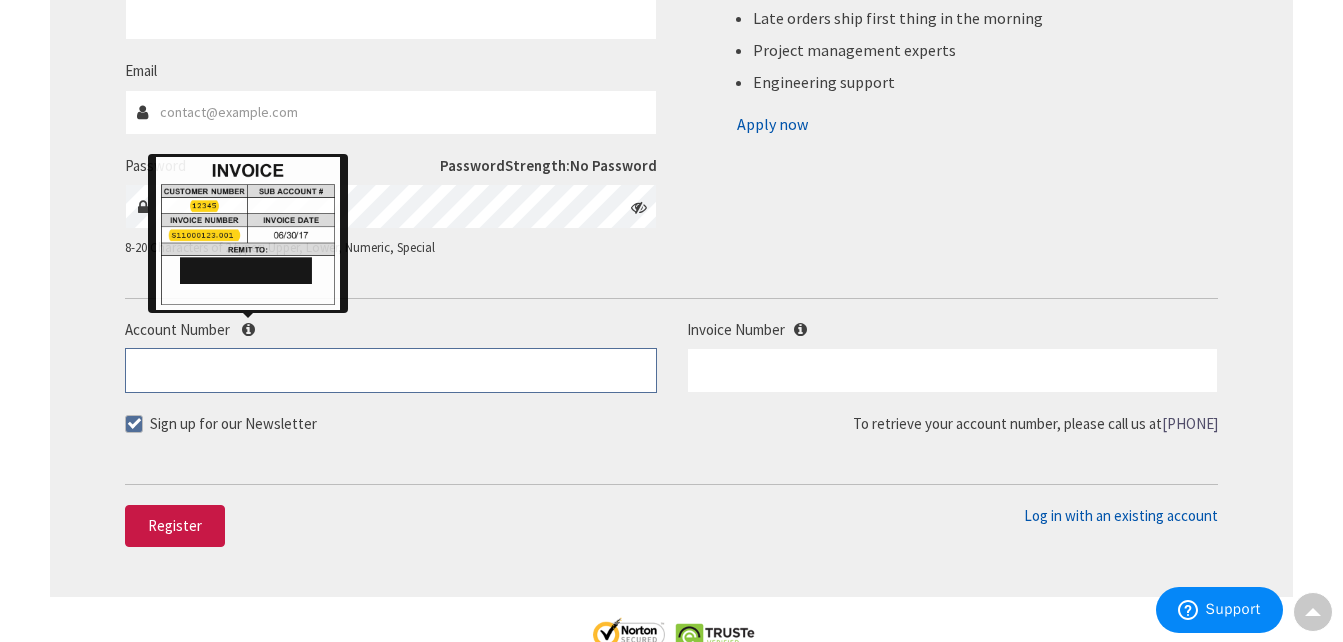 click on "Account Number" at bounding box center (391, 370) 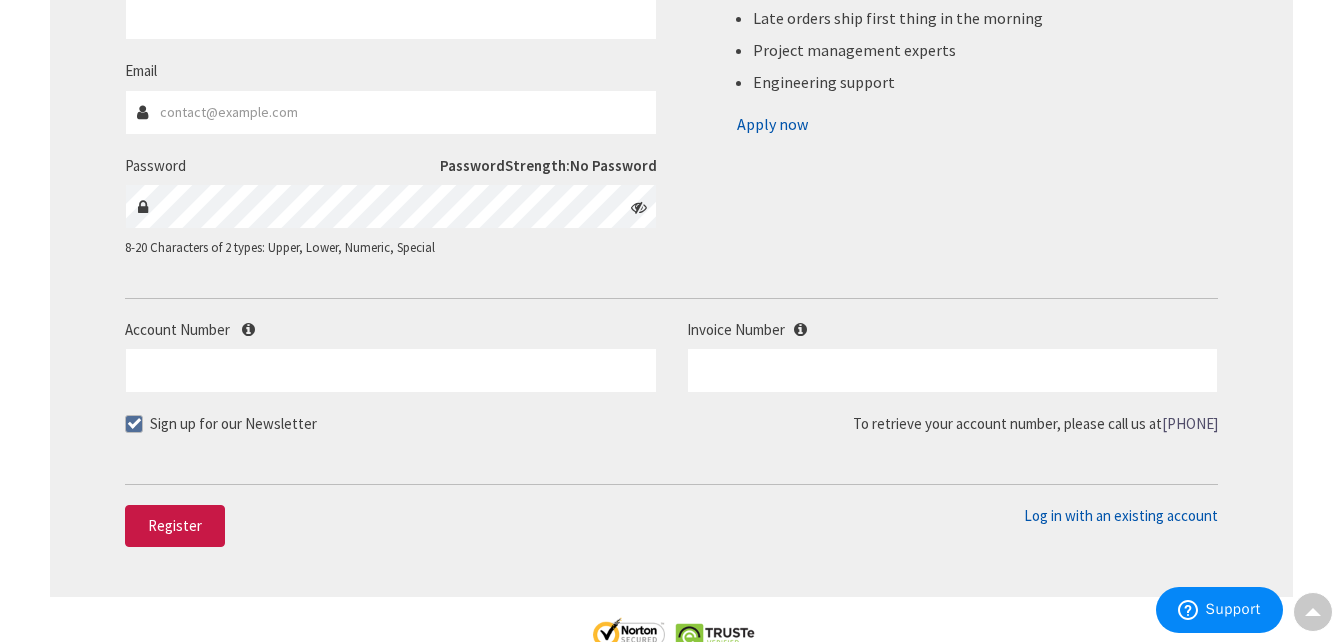click at bounding box center (134, 424) 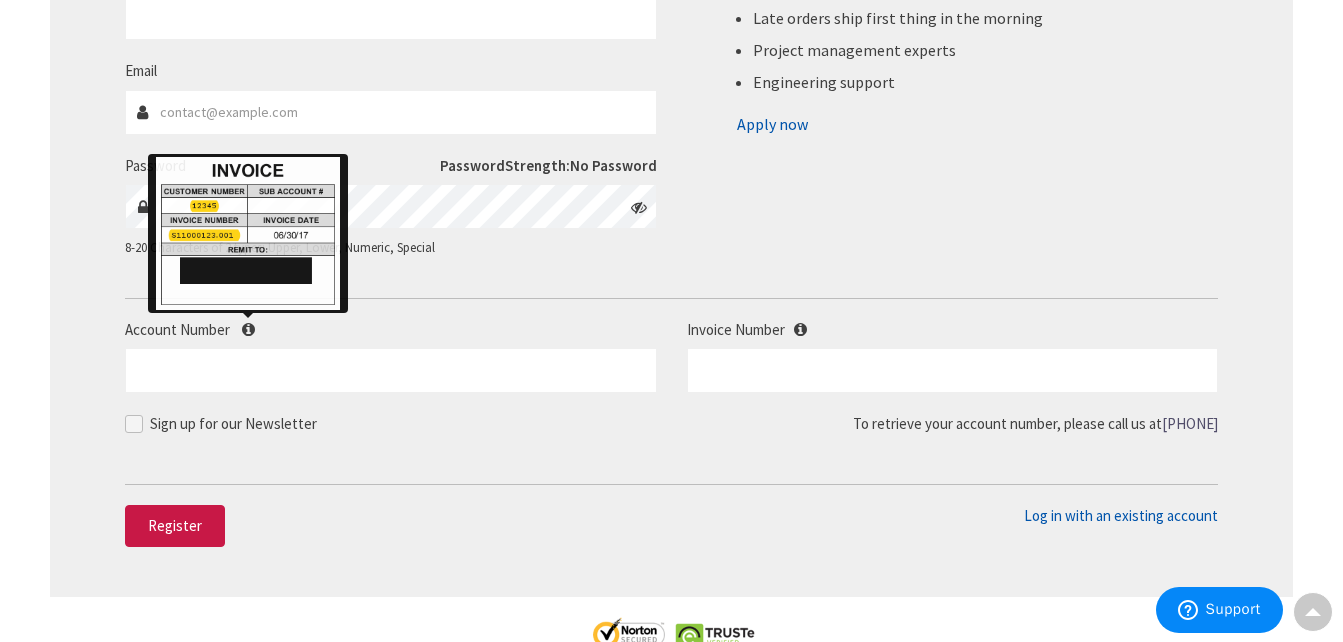 click at bounding box center (248, 329) 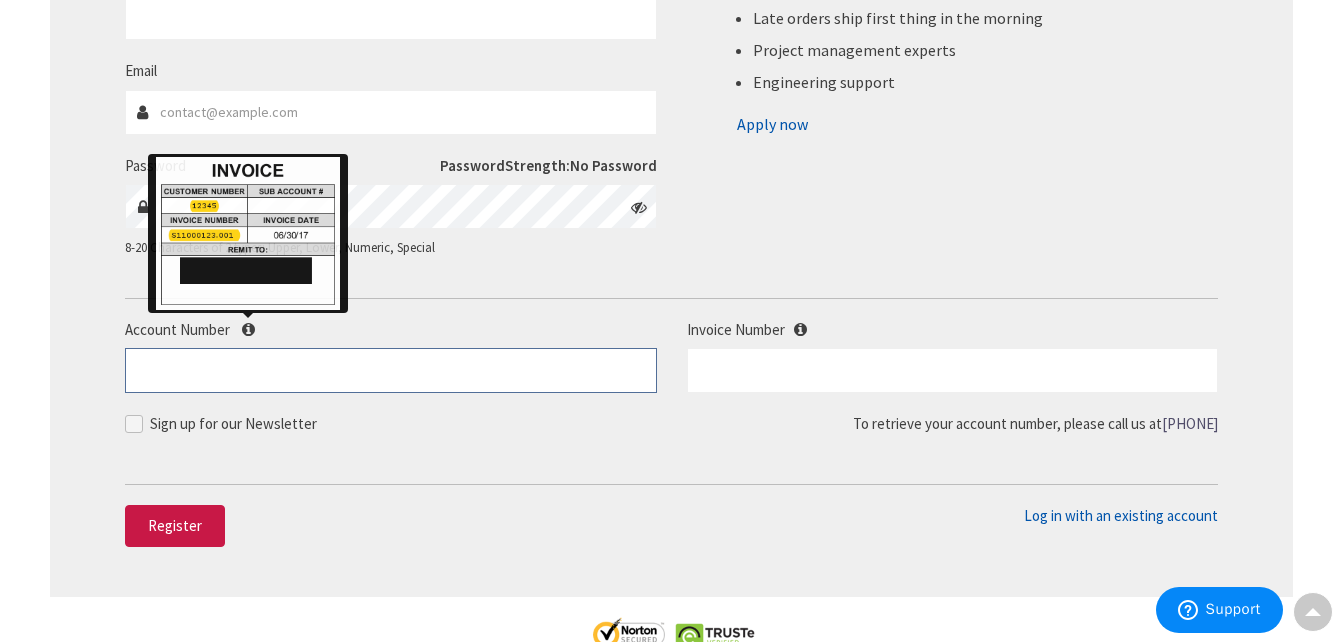 click on "Account Number" at bounding box center (391, 370) 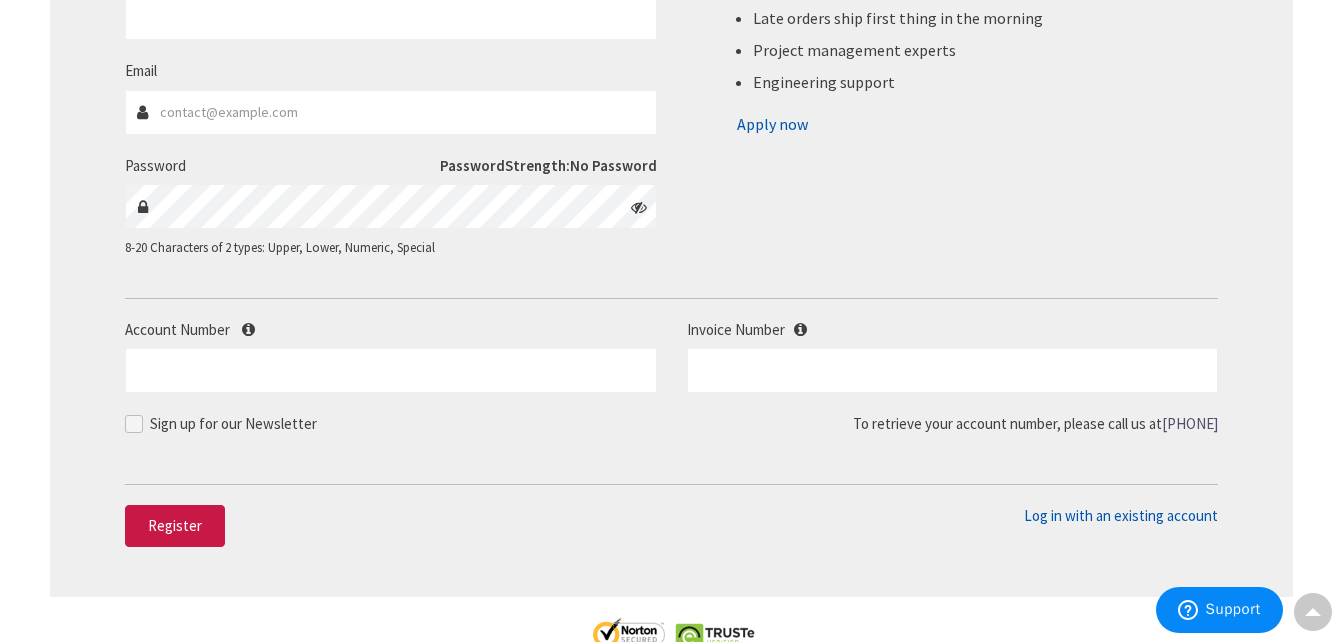 click on "First Name
Last Name
Email
Password
Password
Strength:" at bounding box center (672, 149) 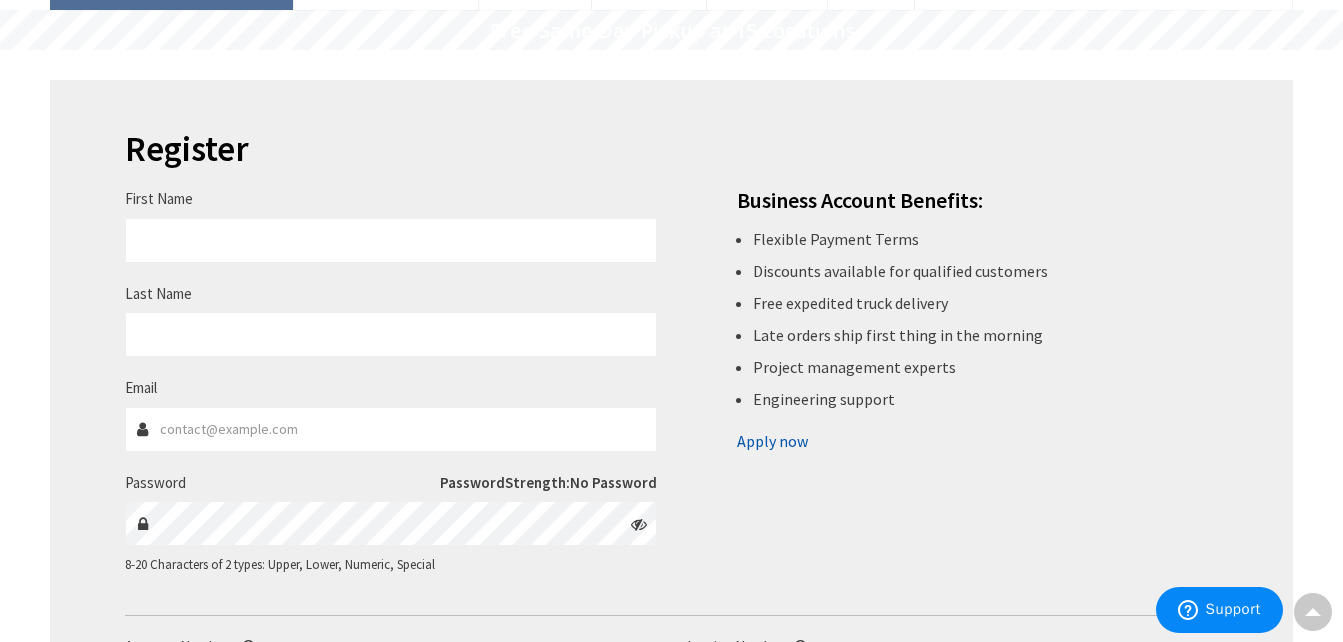 scroll, scrollTop: 85, scrollLeft: 0, axis: vertical 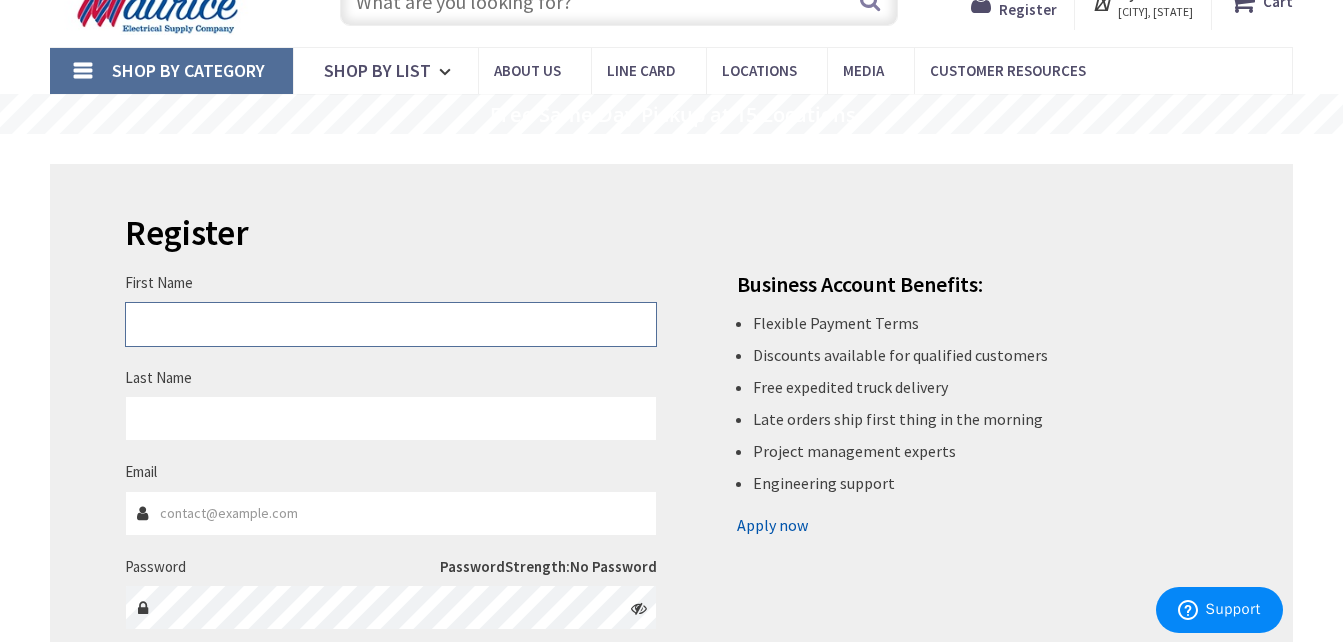 click on "First Name" at bounding box center [391, 324] 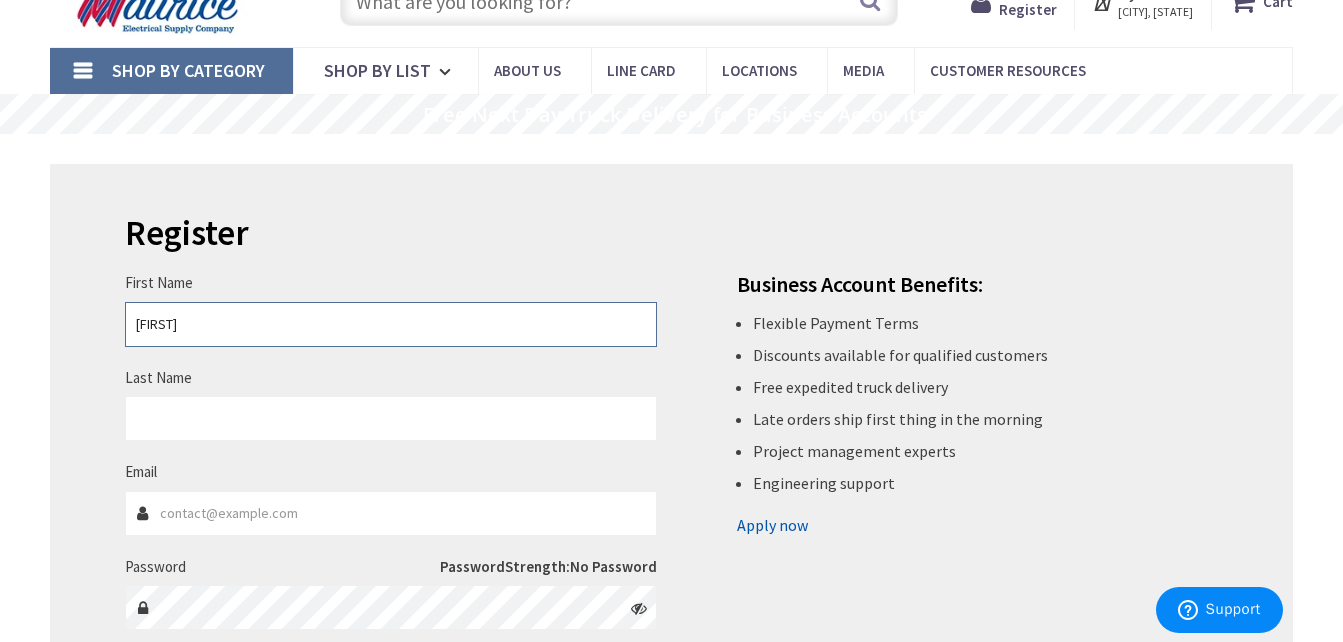 type on "[FIRST]" 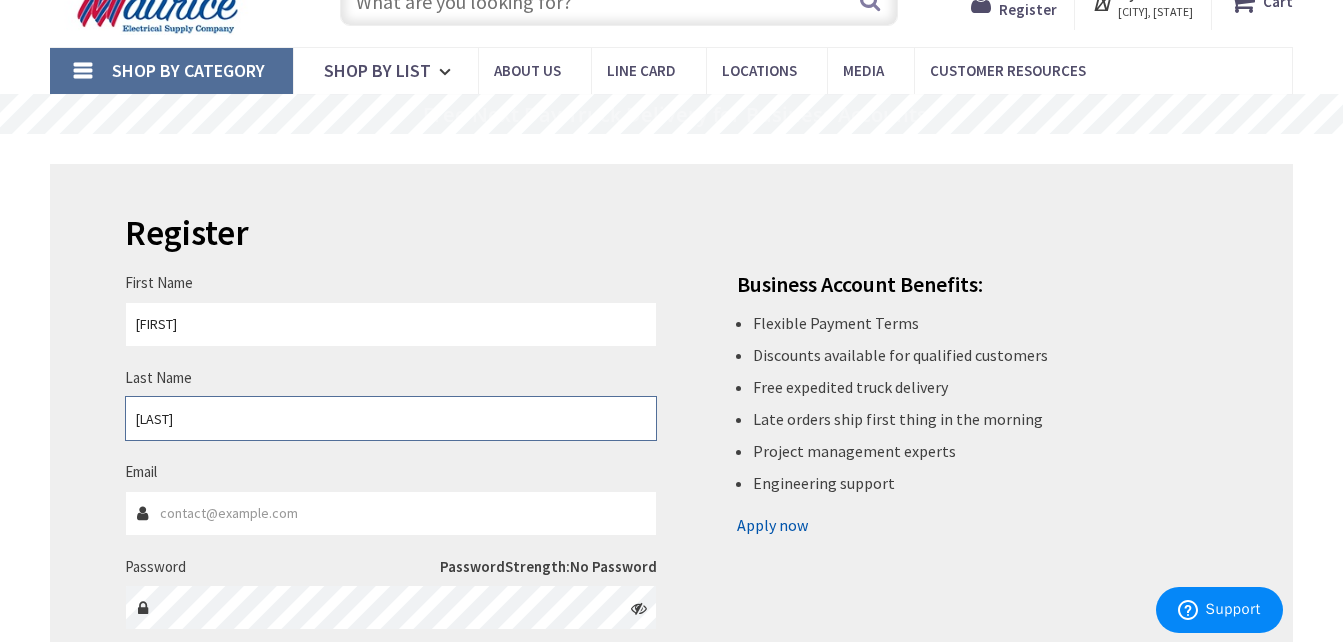 type on "[LAST]" 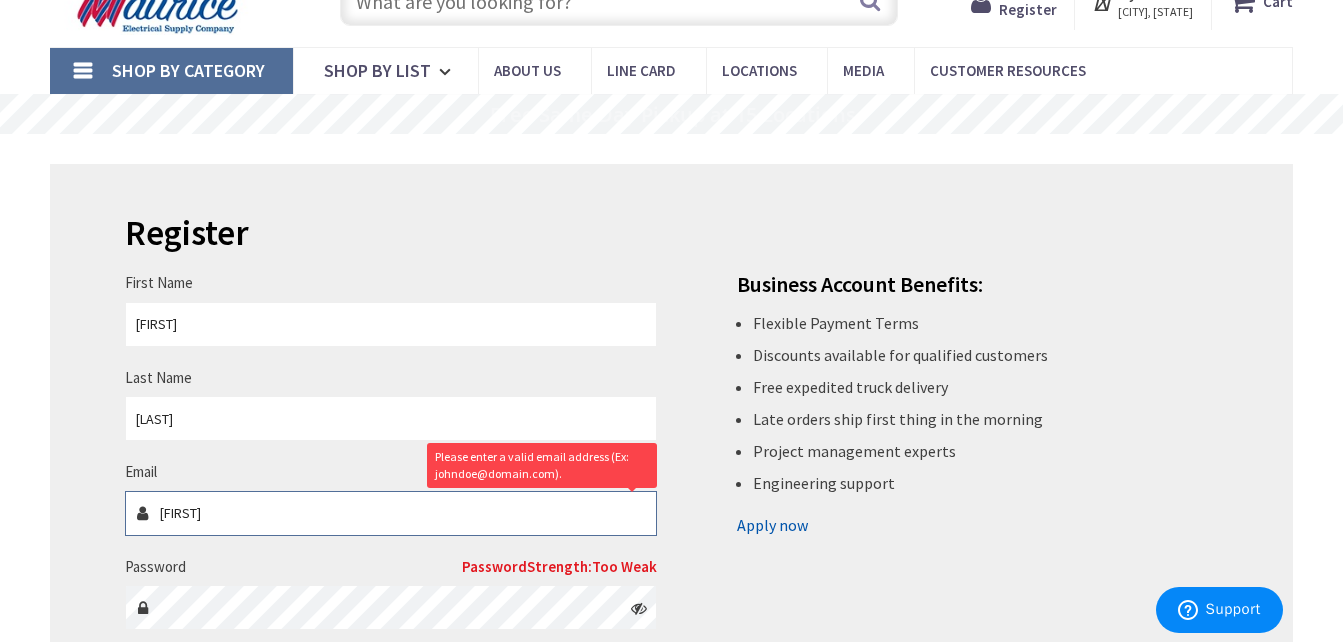 type on "[EMAIL]" 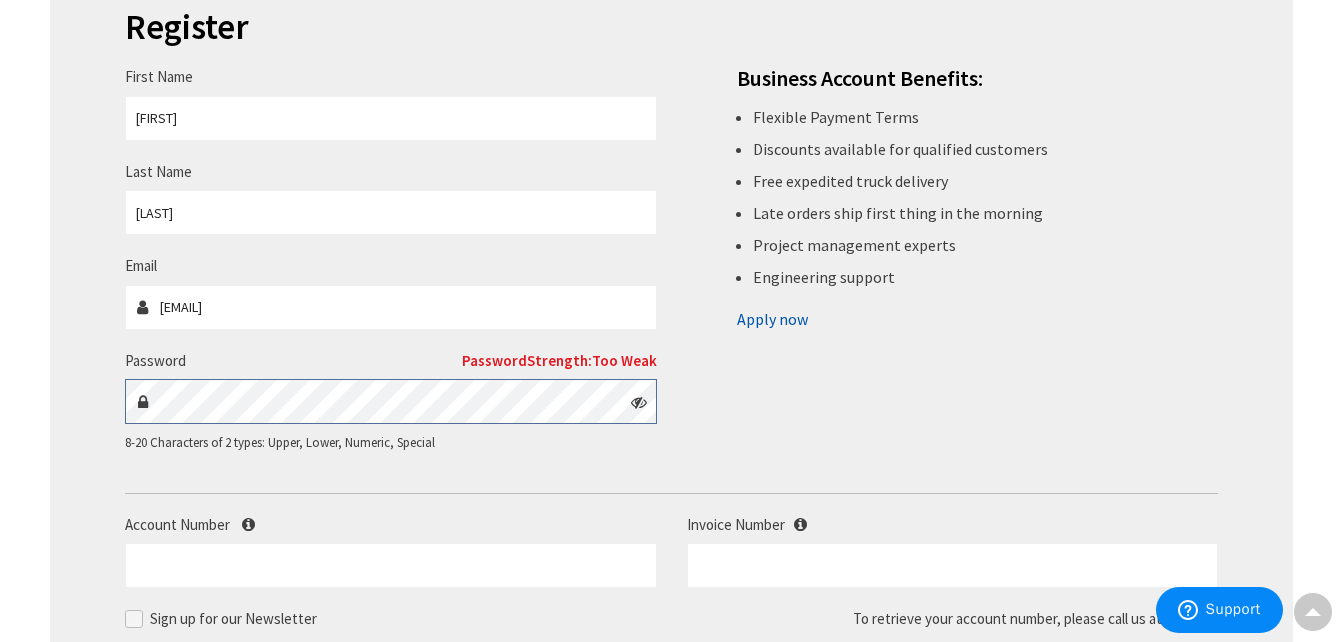 scroll, scrollTop: 298, scrollLeft: 0, axis: vertical 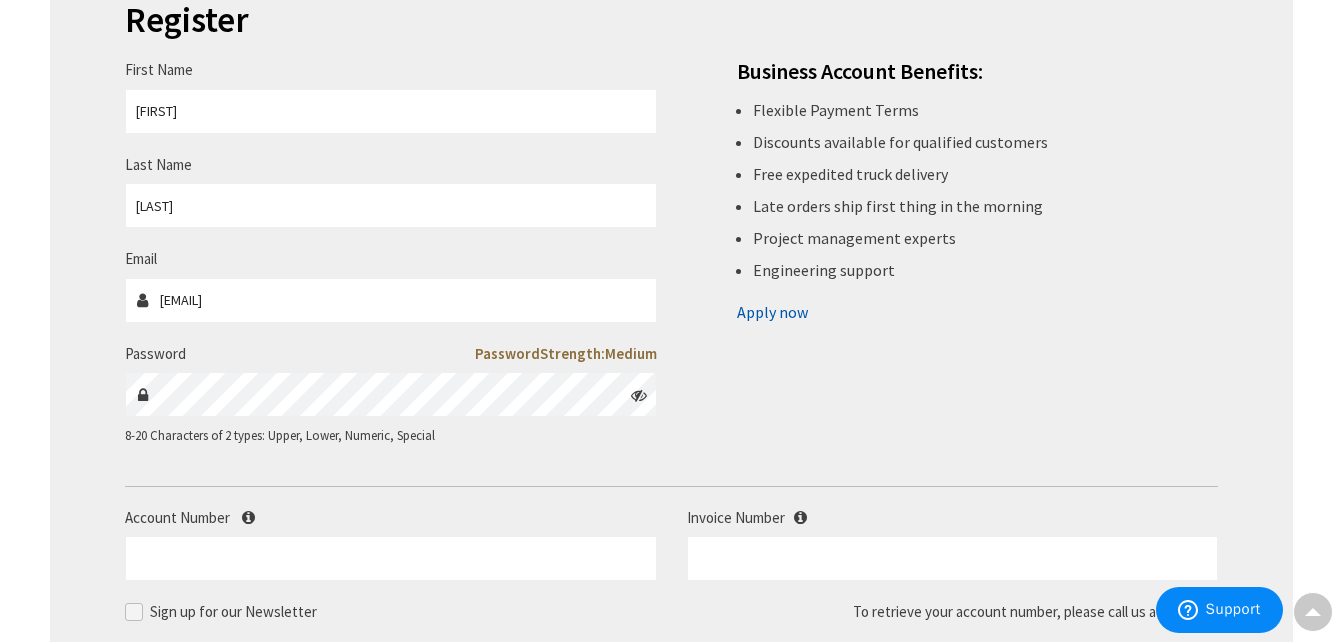 click on "First Name
Michael
Last Name
Lotz
Email
mike@deerfieldelectric.com
Password
Password
Strength:" at bounding box center (672, 233) 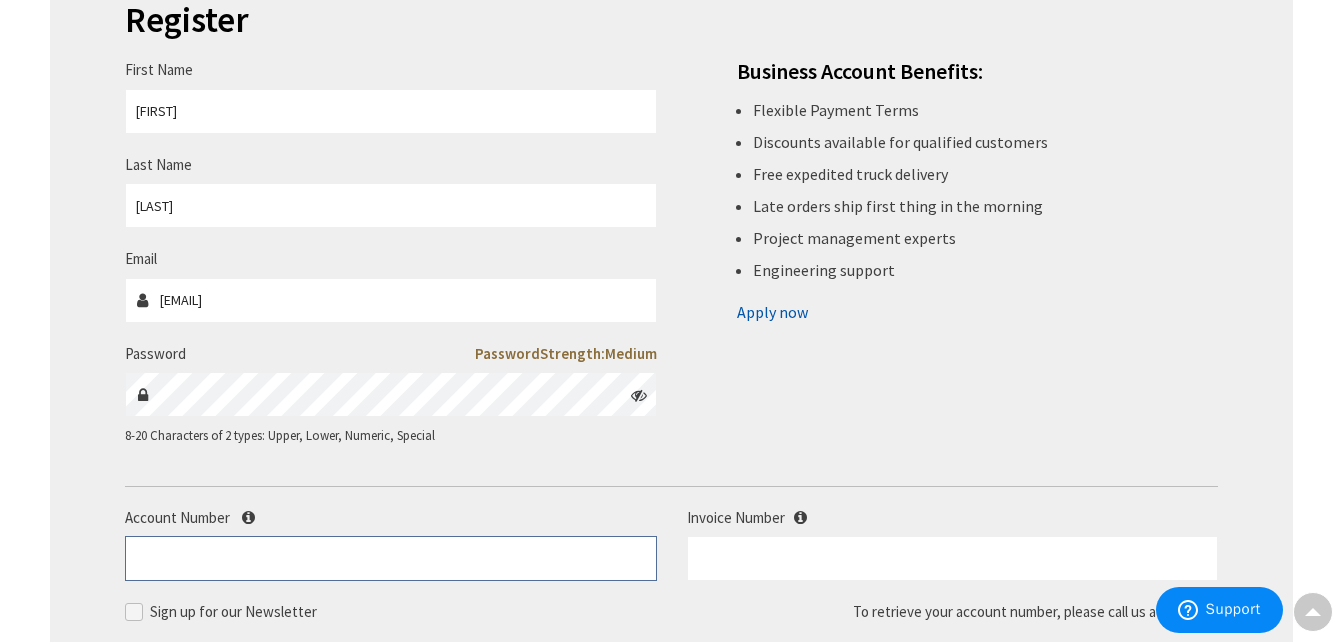 click on "Account Number" at bounding box center [391, 558] 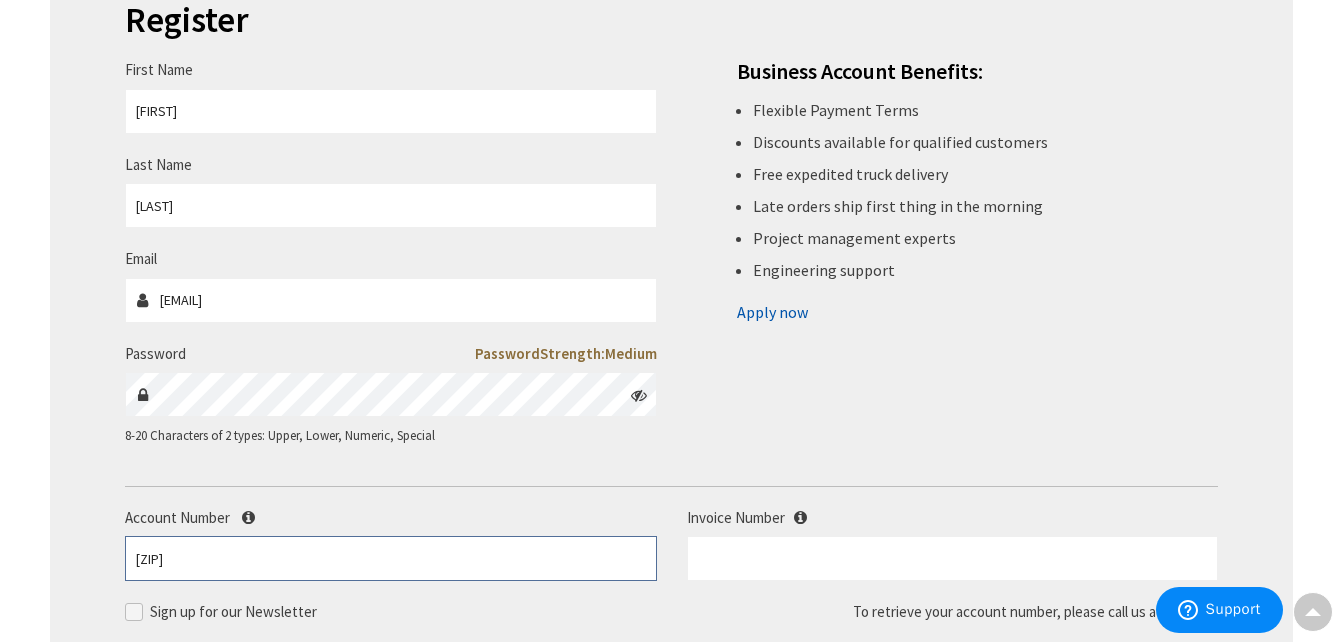 type on "[NUMBER]" 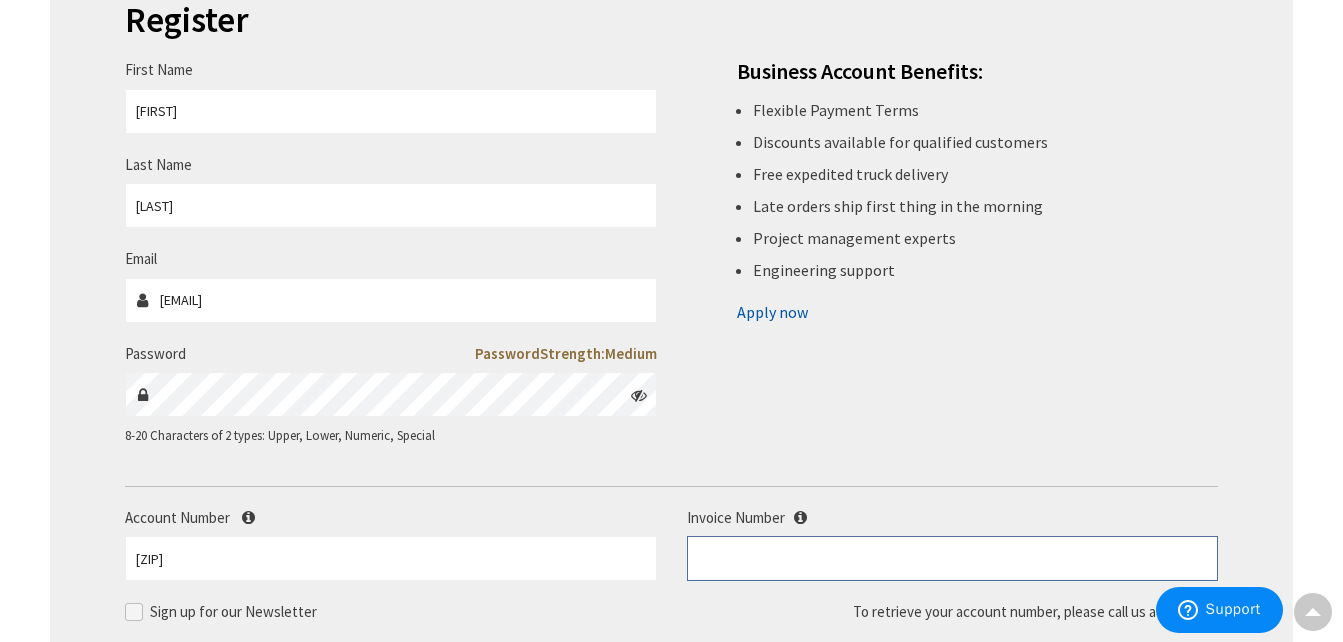 click at bounding box center (953, 558) 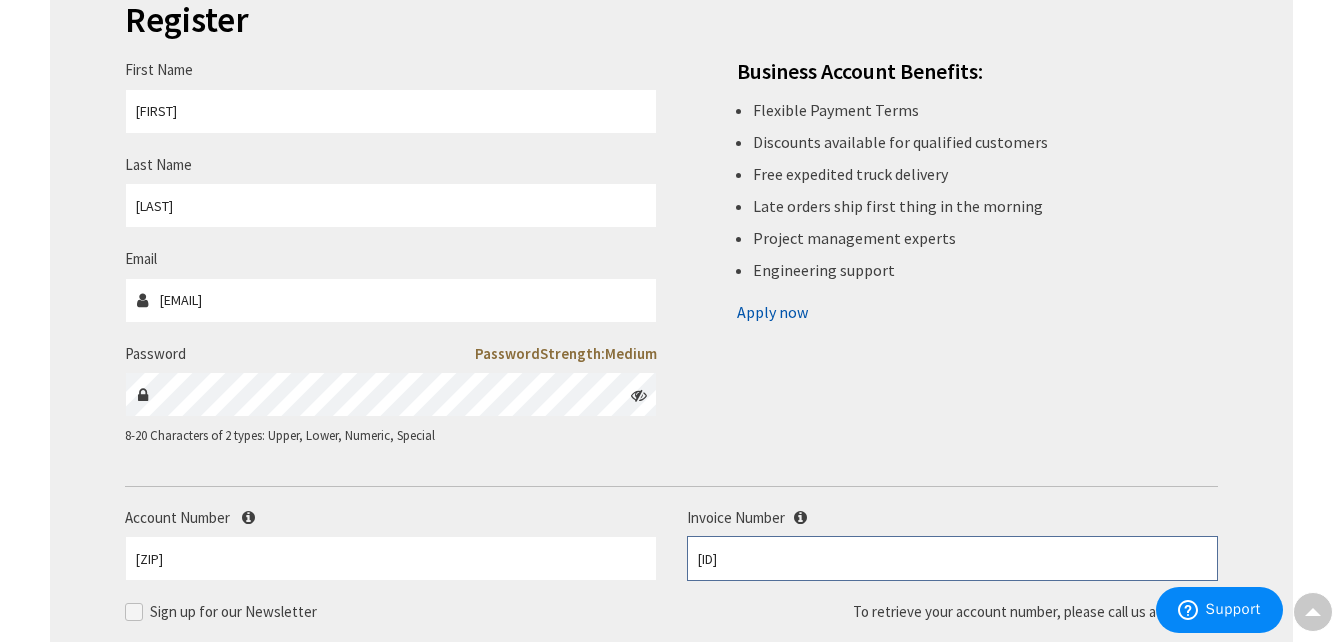 type on "S128506883" 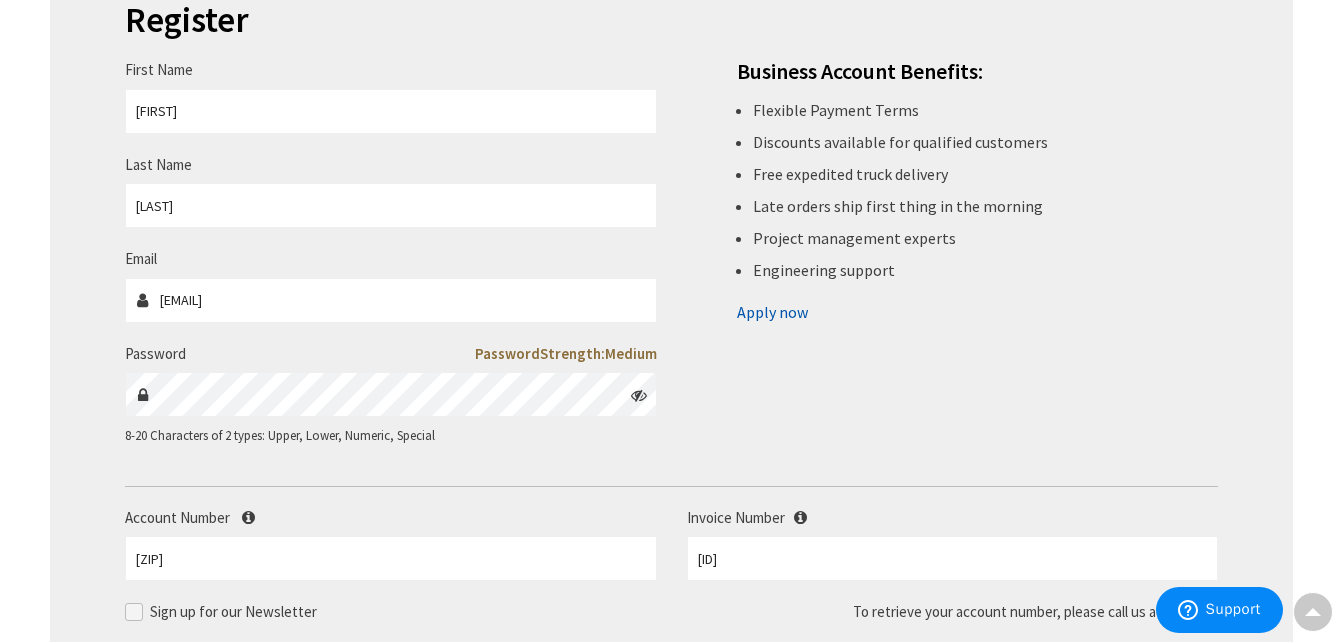 click on "First Name
Michael
Last Name
Lotz
Email
mike@deerfieldelectric.com
Password
Password
Strength:" at bounding box center [672, 233] 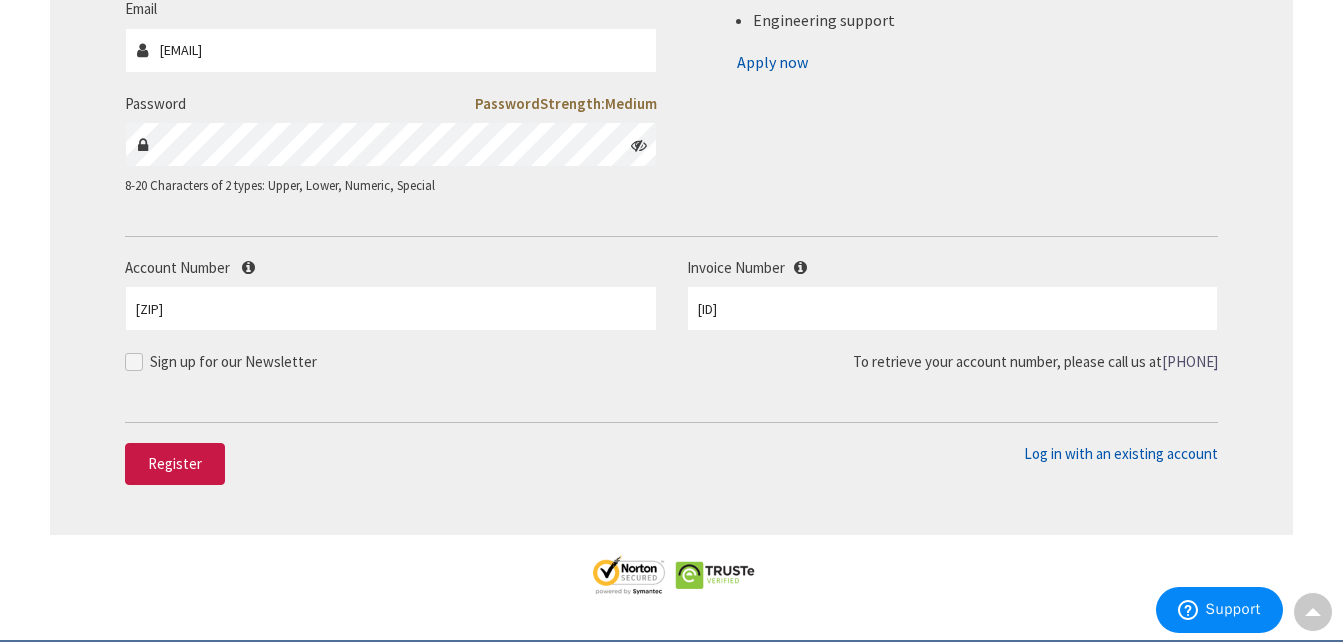 scroll, scrollTop: 583, scrollLeft: 0, axis: vertical 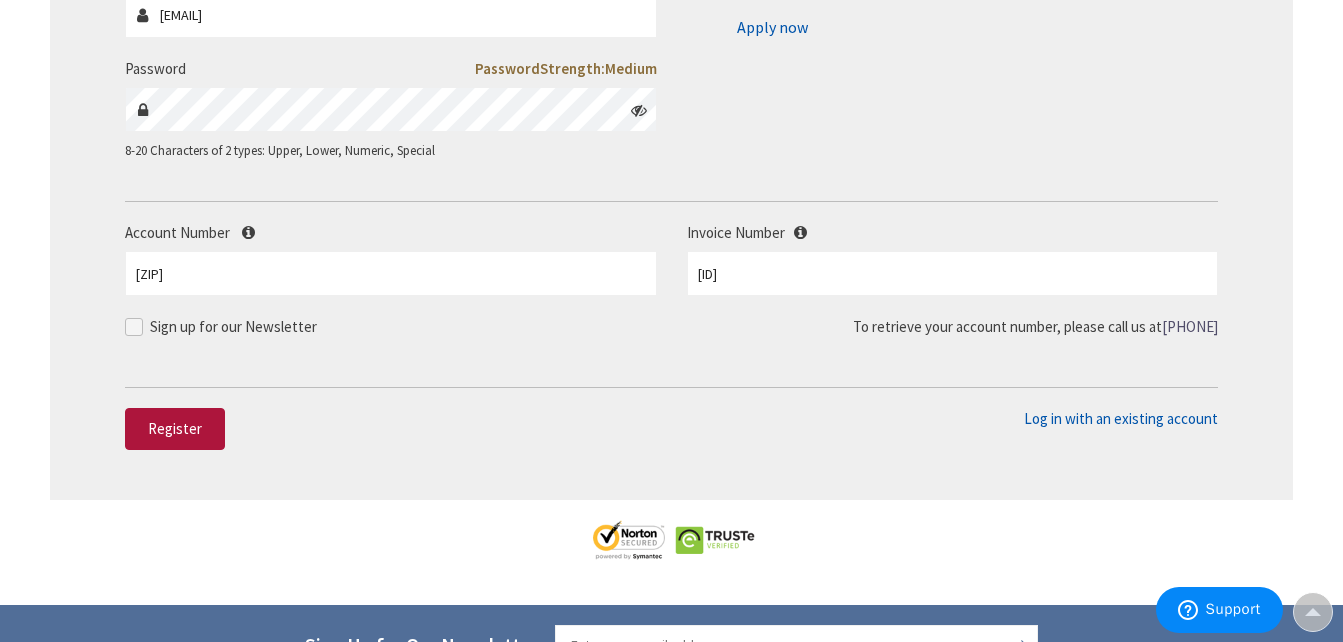 click on "Register" at bounding box center [175, 428] 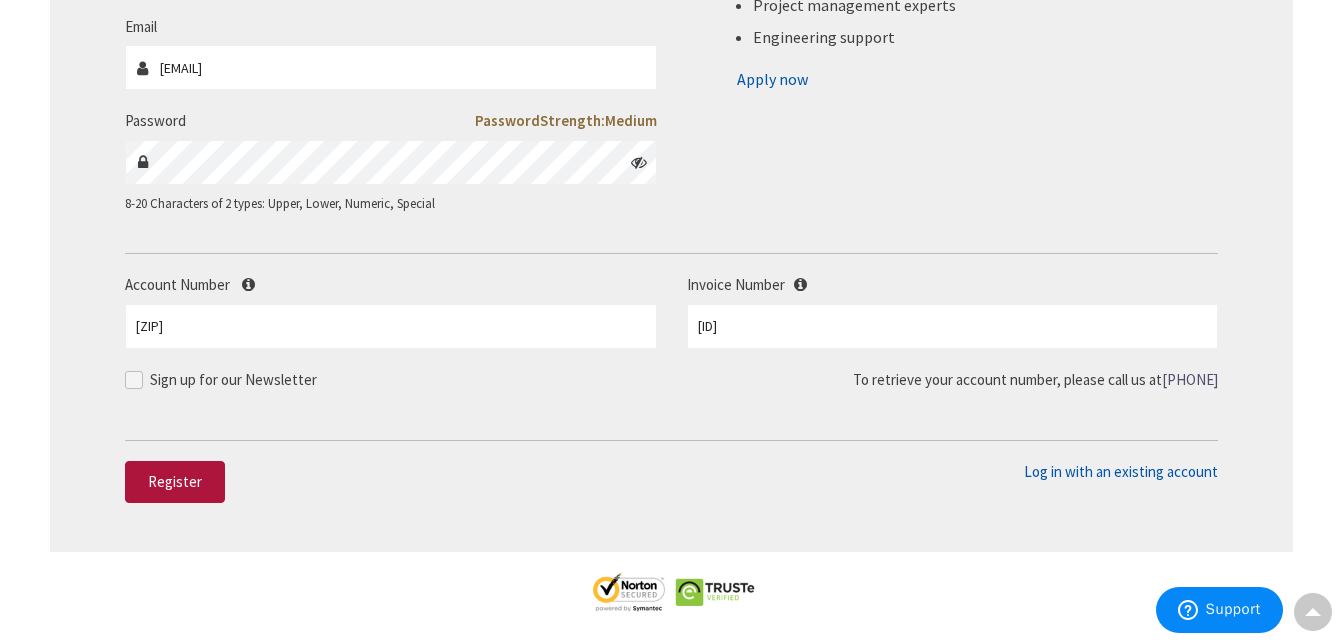 scroll, scrollTop: 564, scrollLeft: 0, axis: vertical 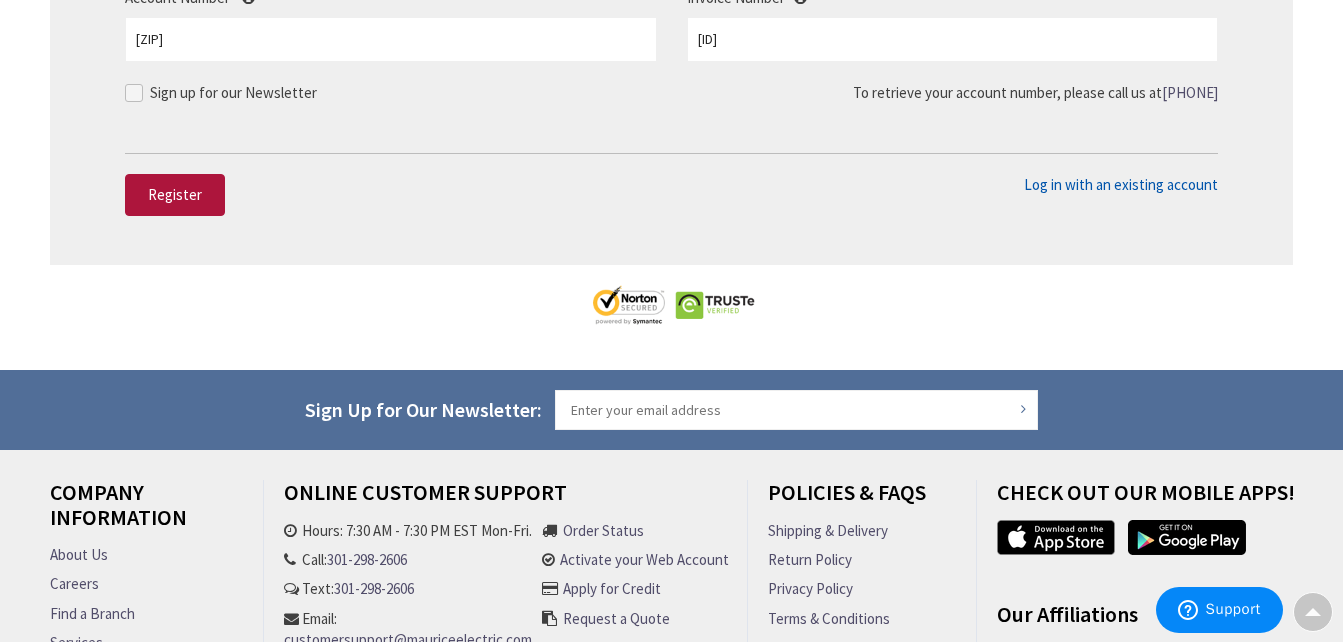 click on "Register" at bounding box center (175, 195) 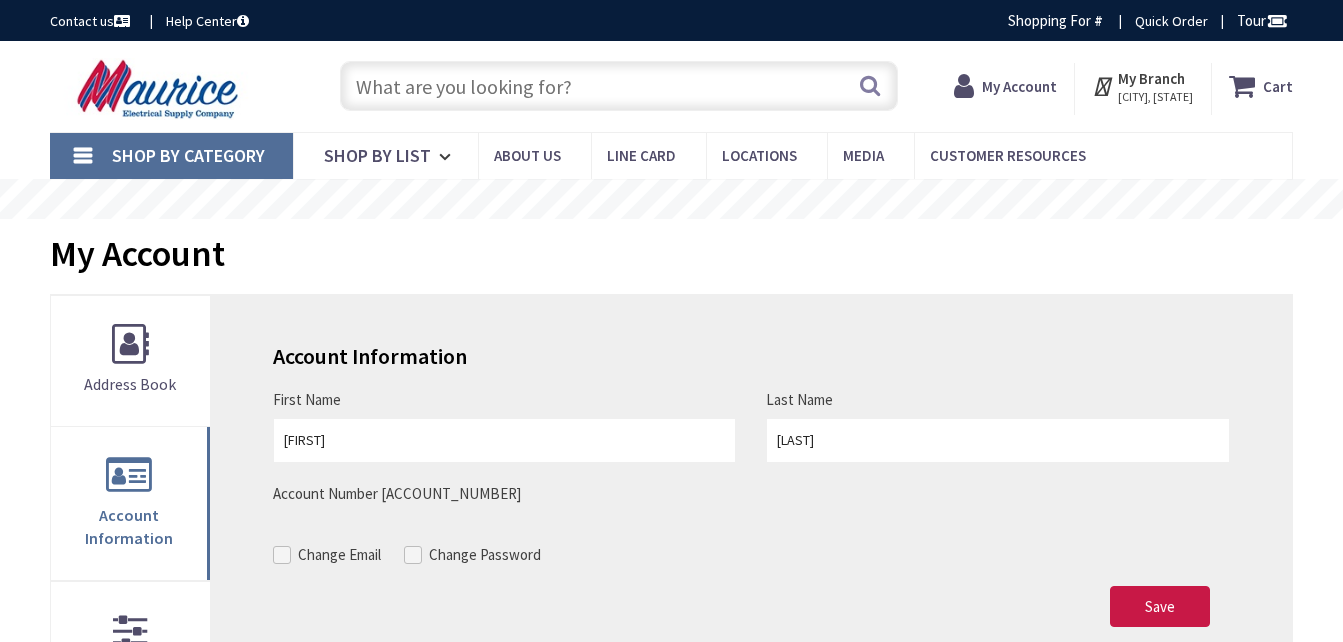 scroll, scrollTop: 0, scrollLeft: 0, axis: both 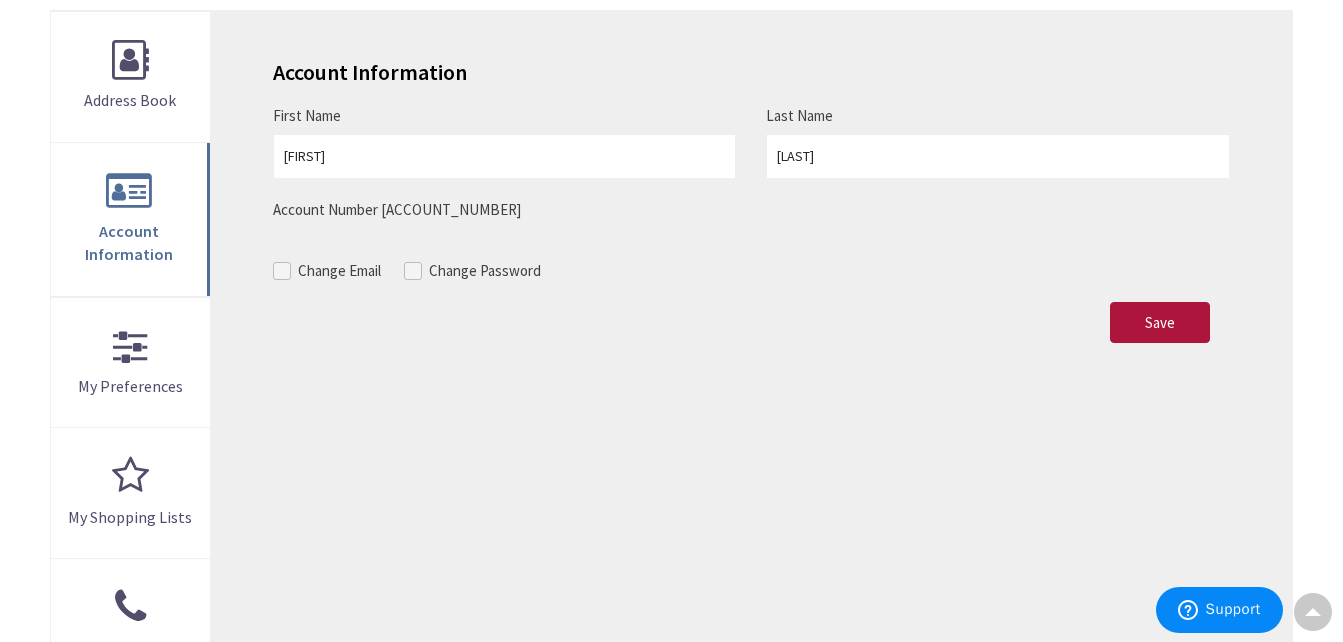 click on "Save" at bounding box center (1160, 323) 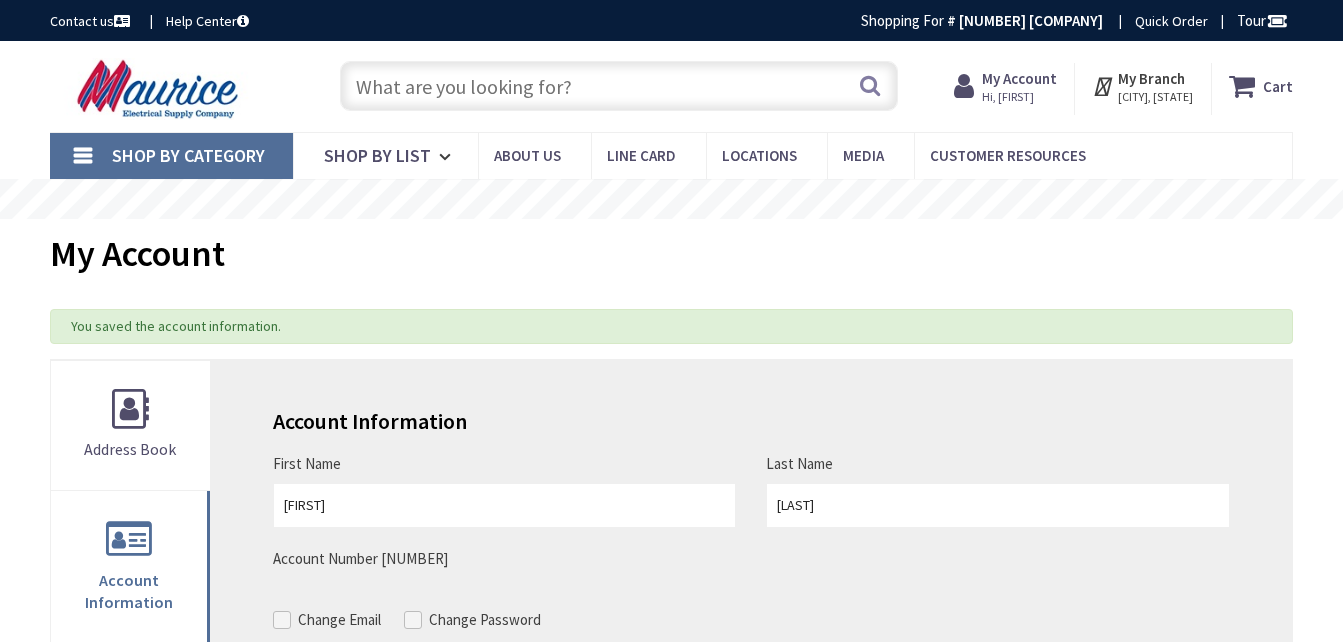 scroll, scrollTop: 0, scrollLeft: 0, axis: both 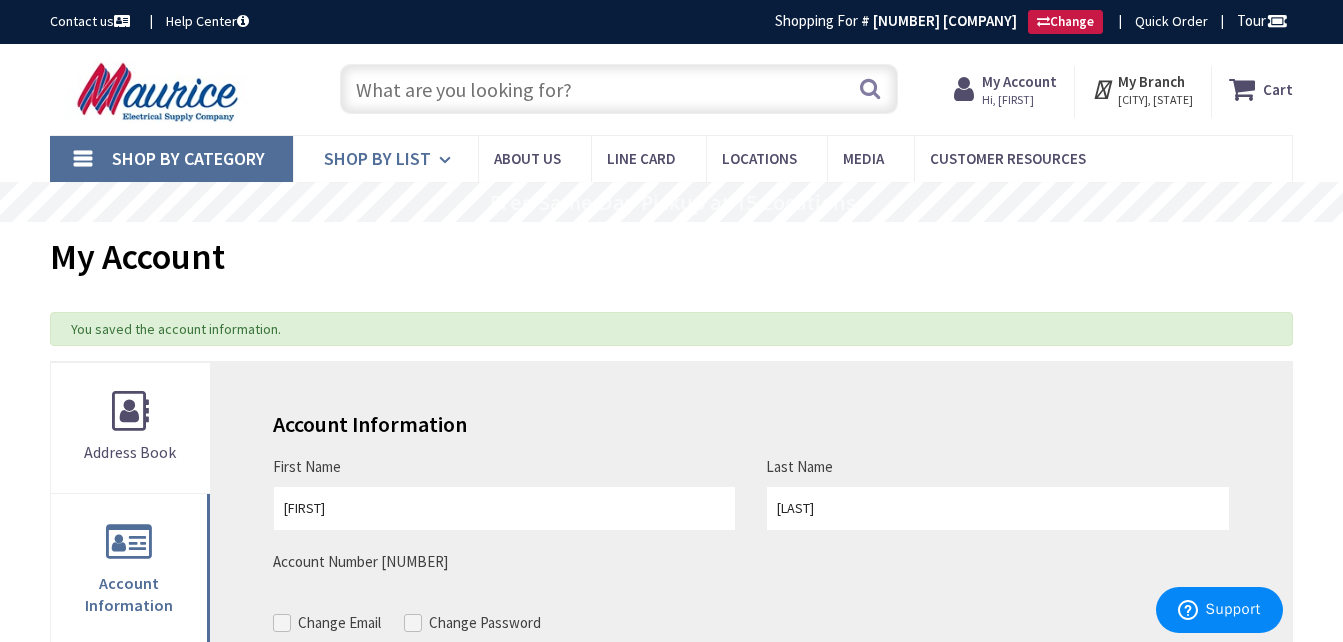 click on "Shop By List" at bounding box center [377, 158] 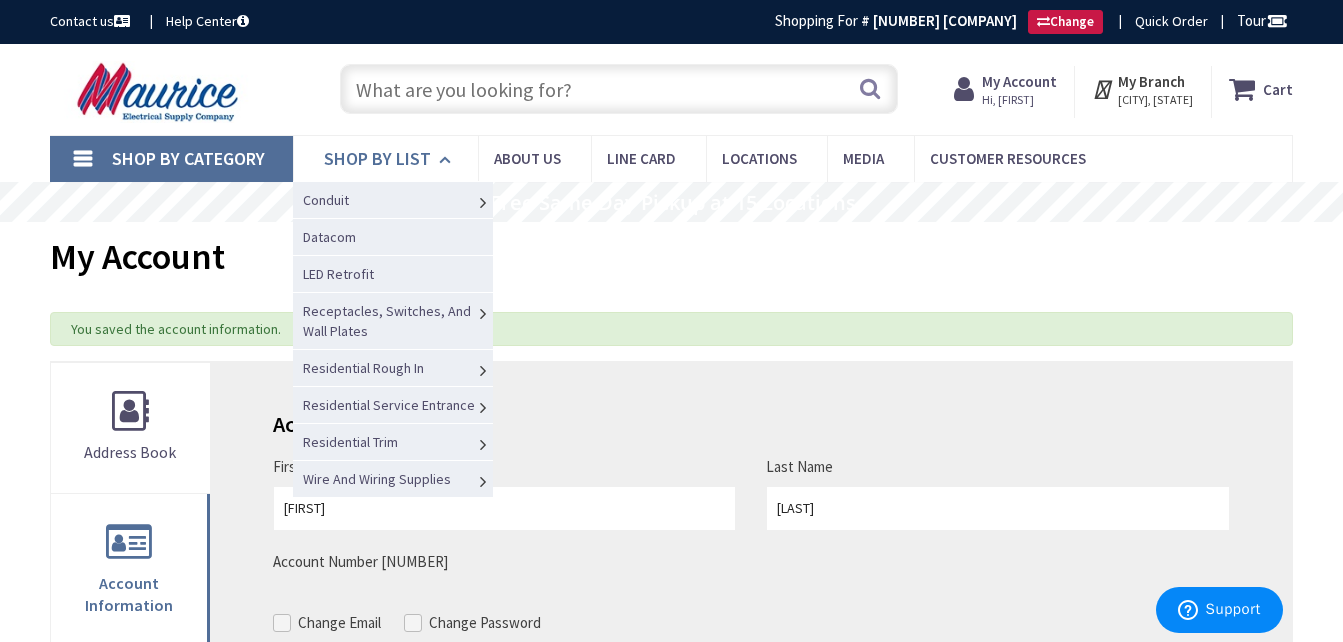 click on "Shop By List" at bounding box center [377, 158] 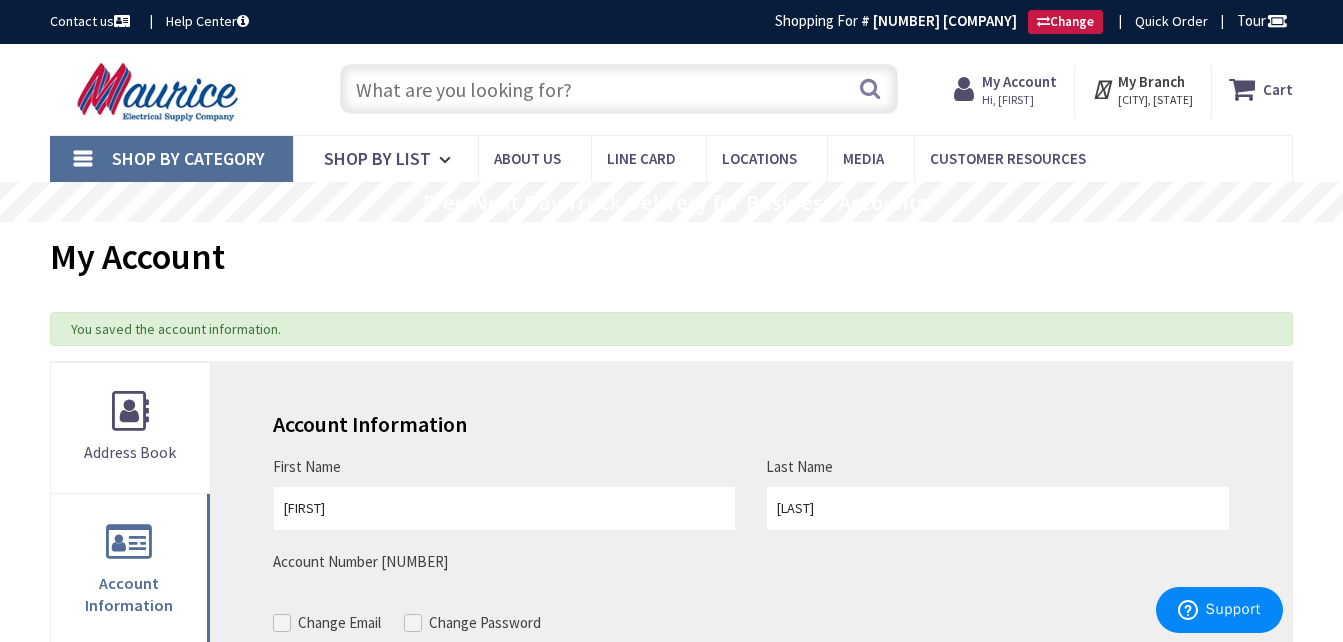 click at bounding box center [619, 89] 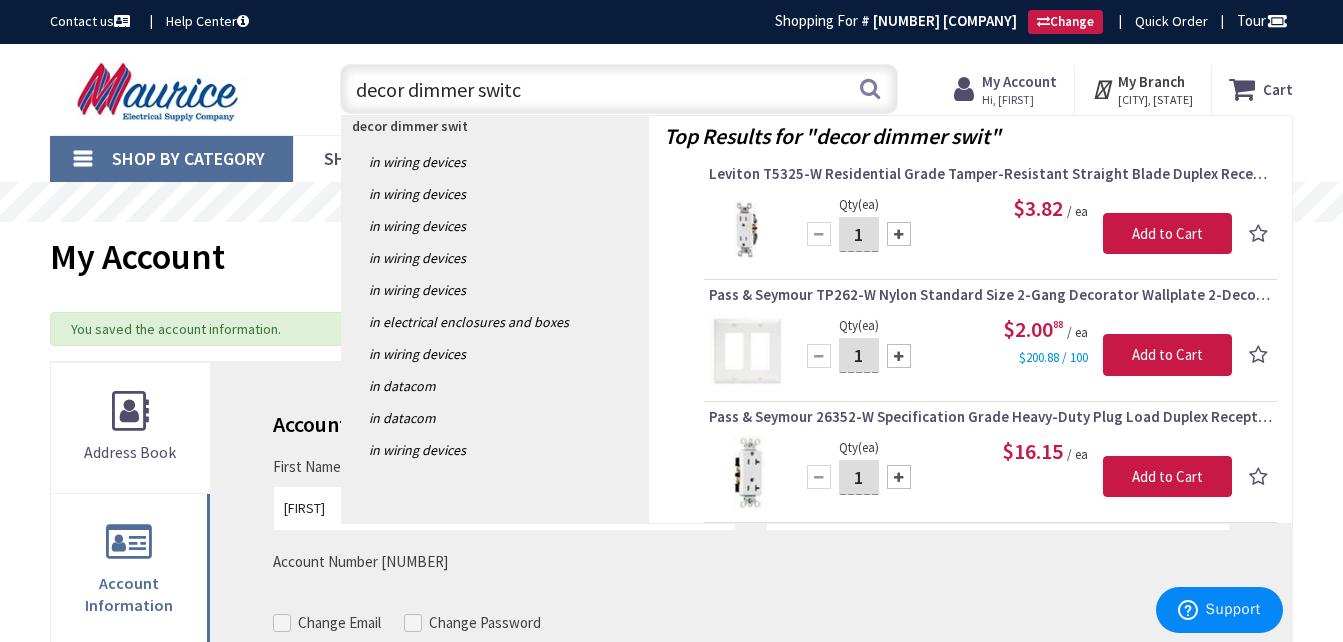 type on "decor dimmer switch" 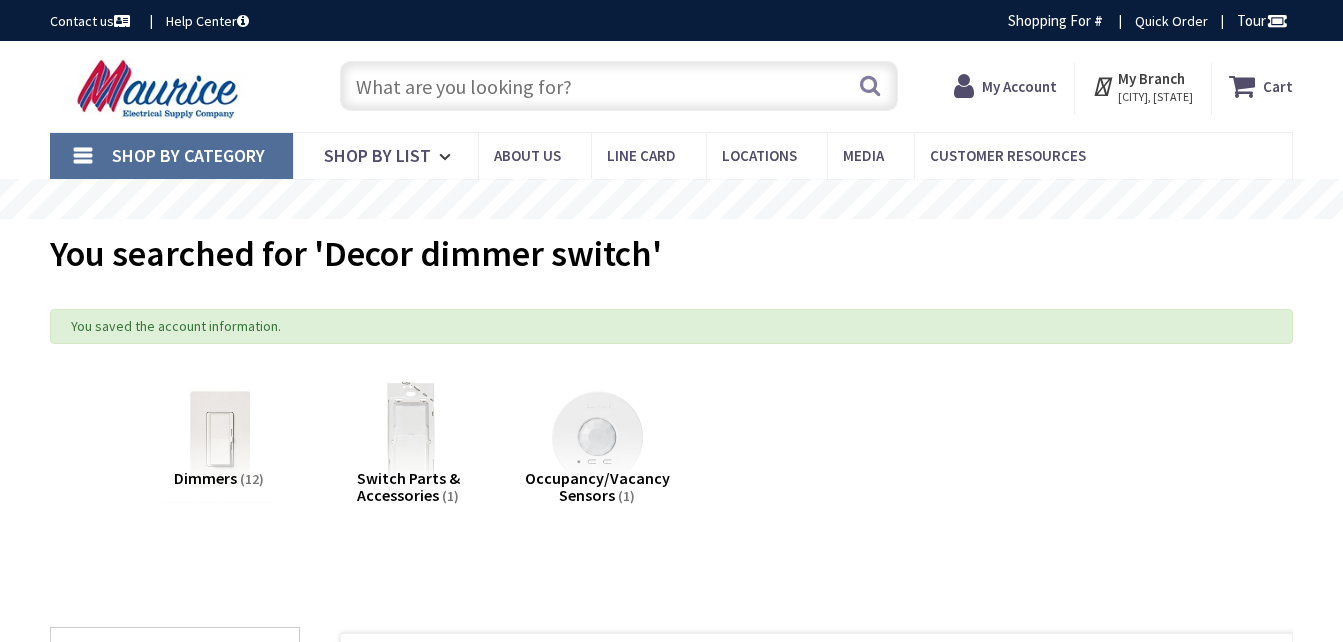scroll, scrollTop: 323, scrollLeft: 0, axis: vertical 